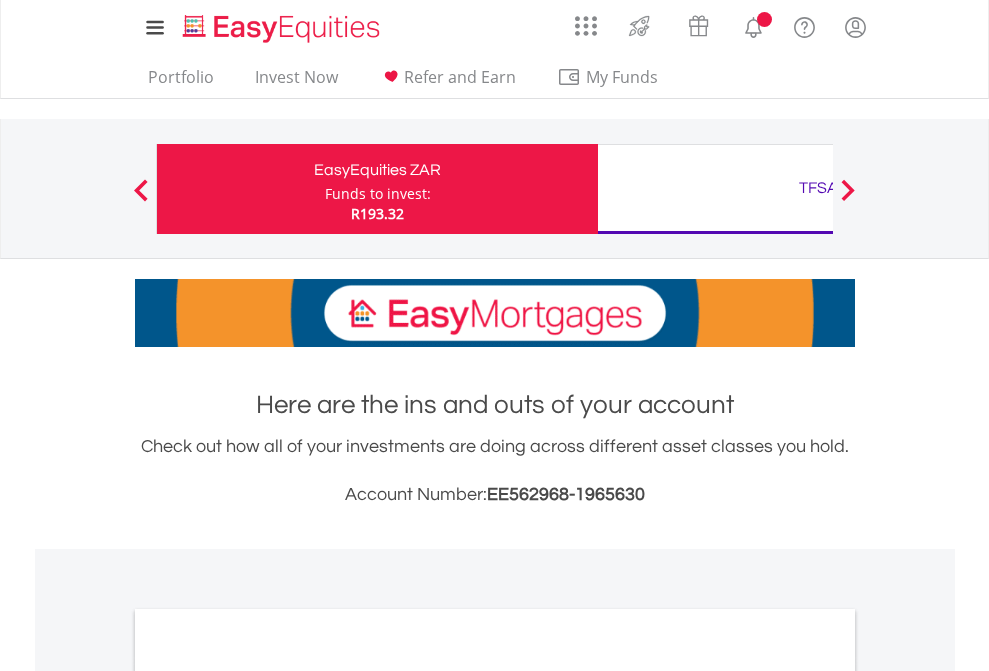 scroll, scrollTop: 0, scrollLeft: 0, axis: both 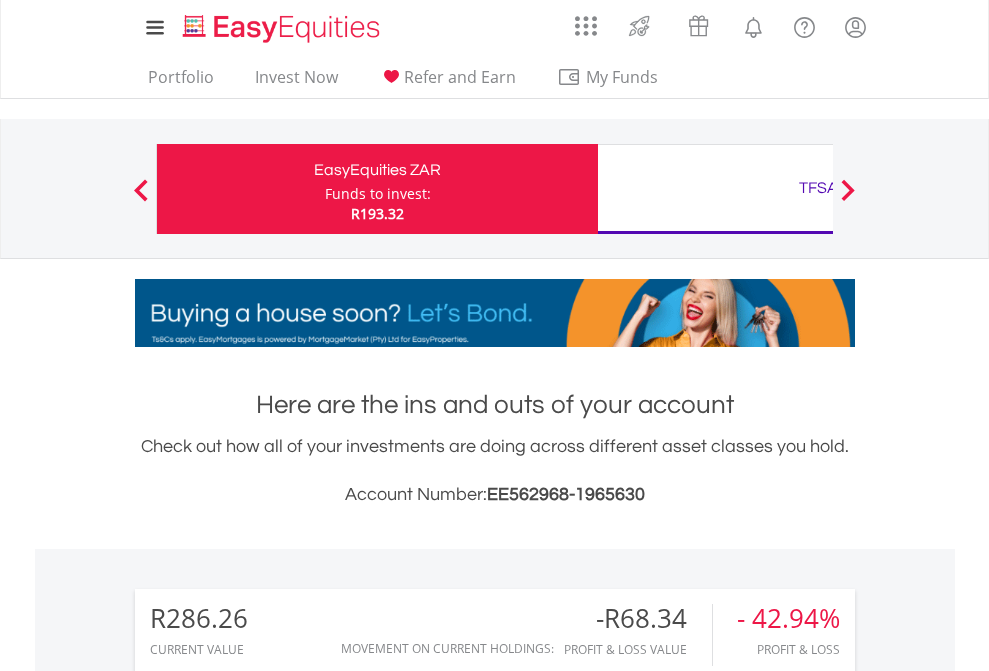 click on "Funds to invest:" at bounding box center (378, 194) 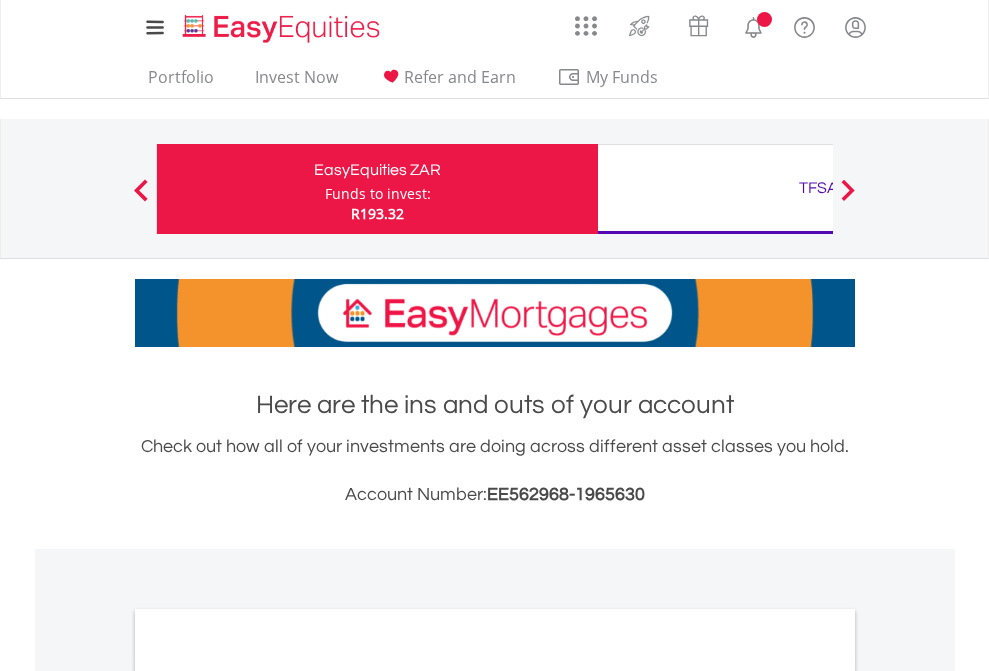 scroll, scrollTop: 0, scrollLeft: 0, axis: both 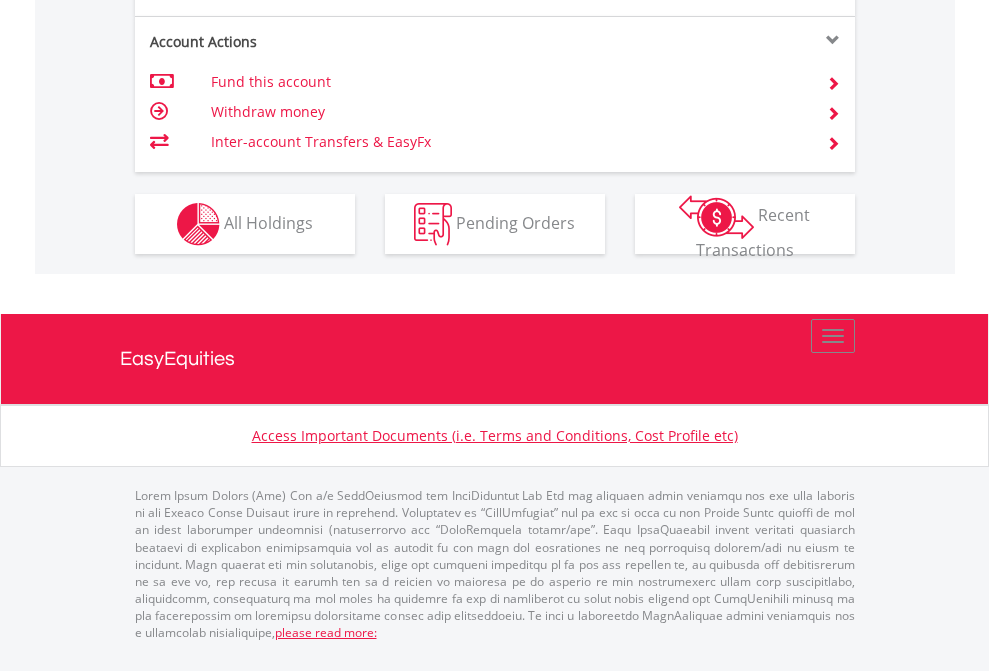 click on "Investment types" at bounding box center [706, -337] 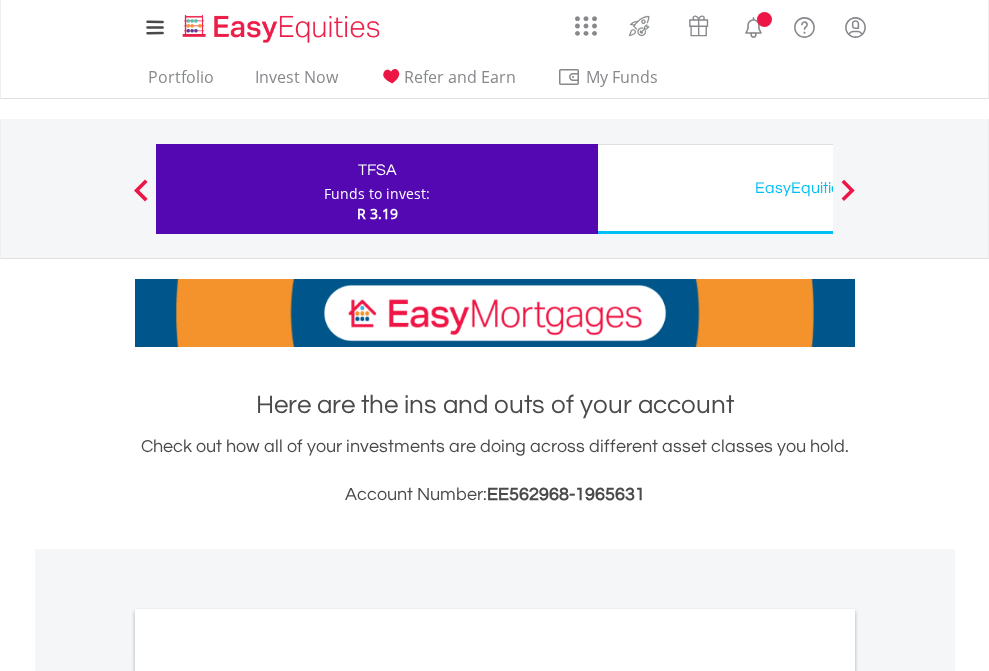 scroll, scrollTop: 0, scrollLeft: 0, axis: both 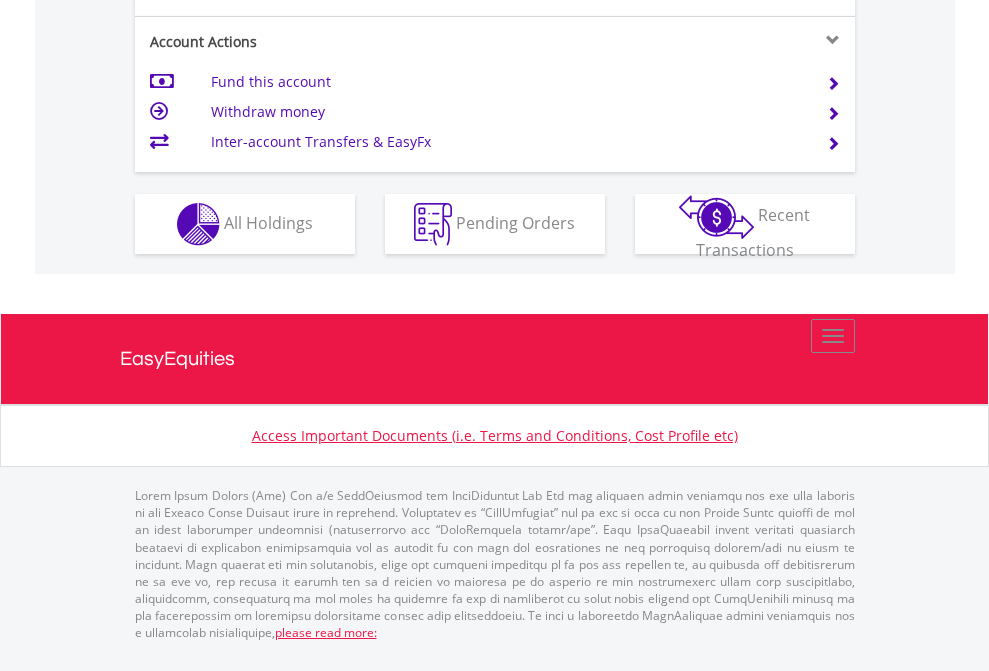 click on "Investment types" at bounding box center [706, -337] 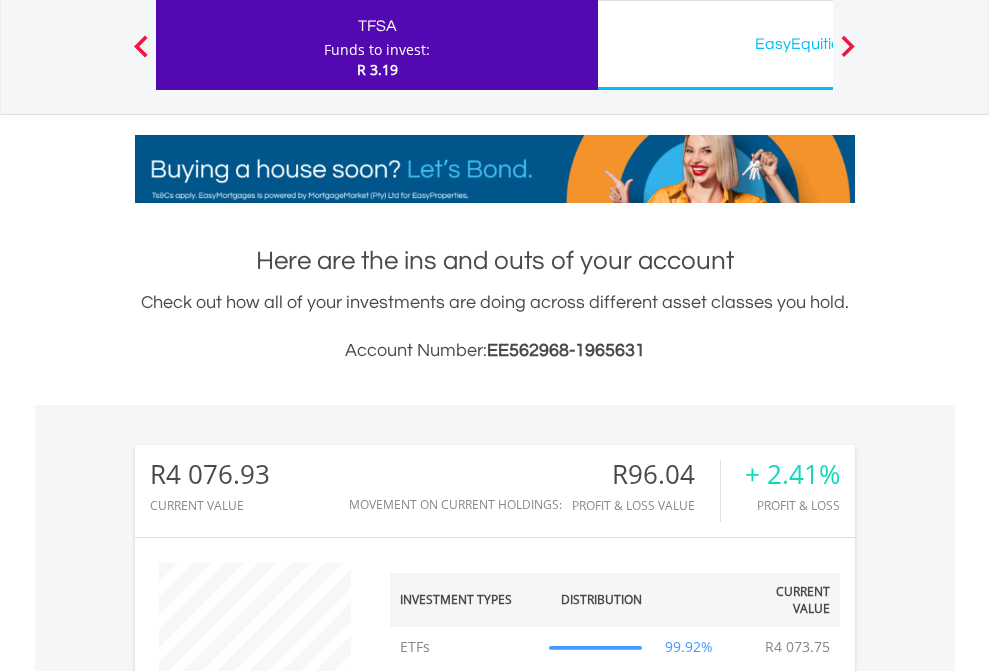 click on "EasyEquities USD" at bounding box center (818, 44) 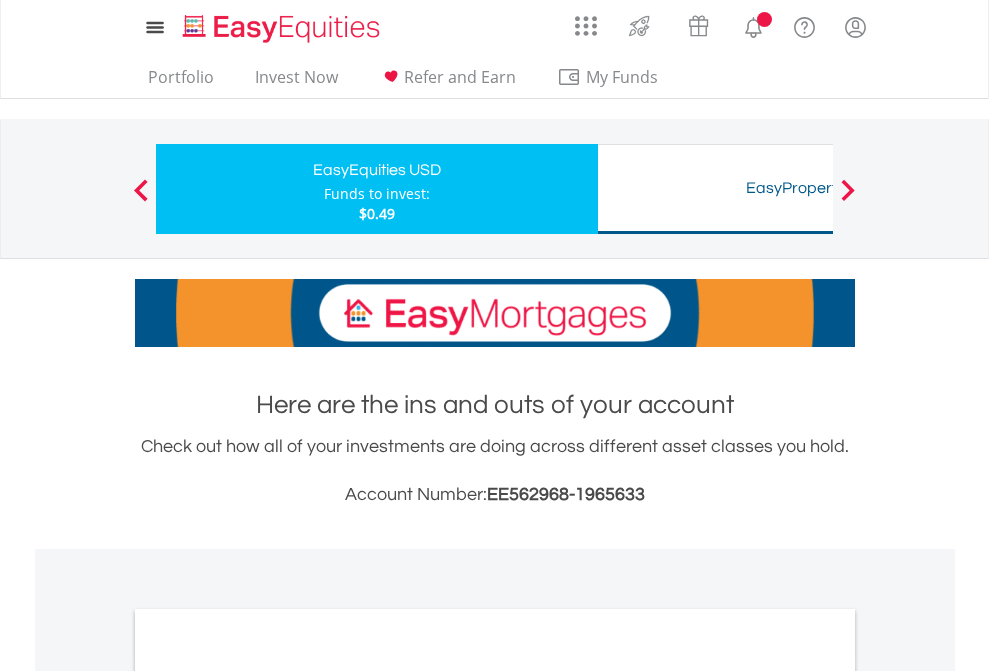 scroll, scrollTop: 0, scrollLeft: 0, axis: both 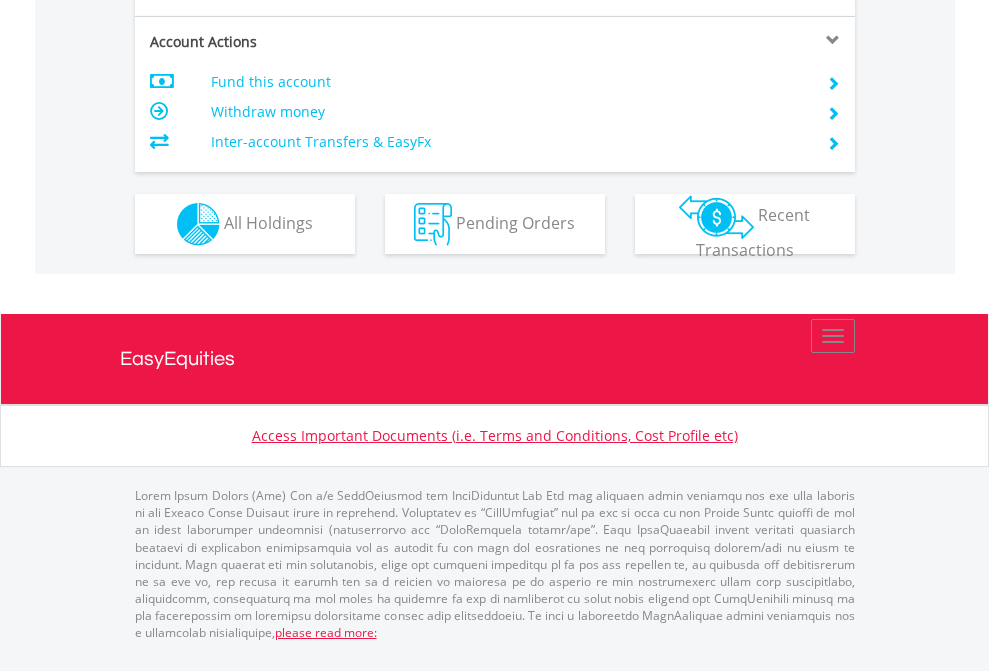 click on "Investment types" at bounding box center (706, -337) 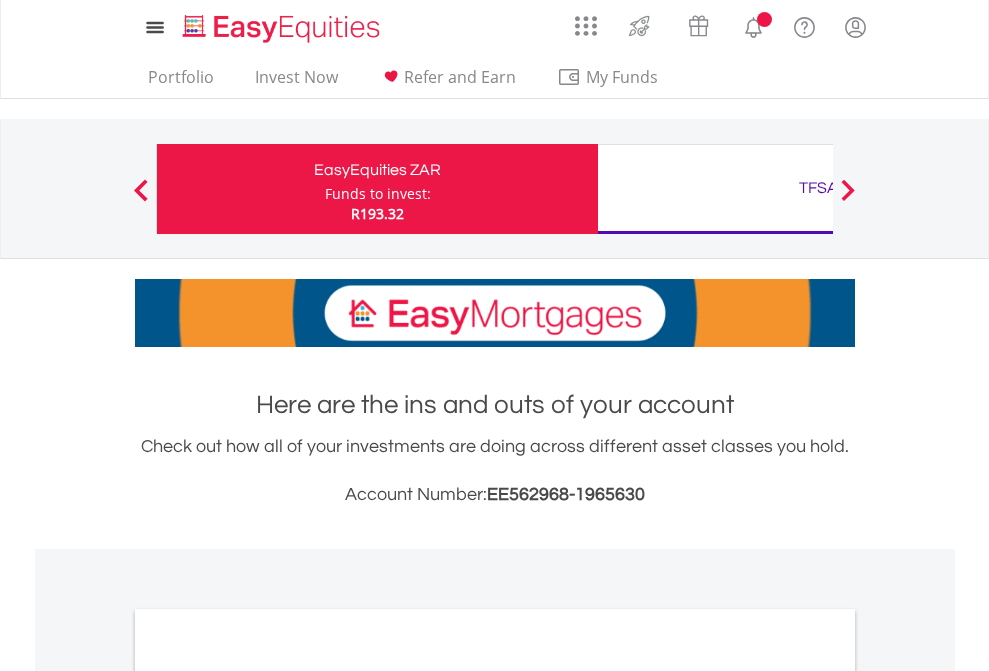 scroll, scrollTop: 0, scrollLeft: 0, axis: both 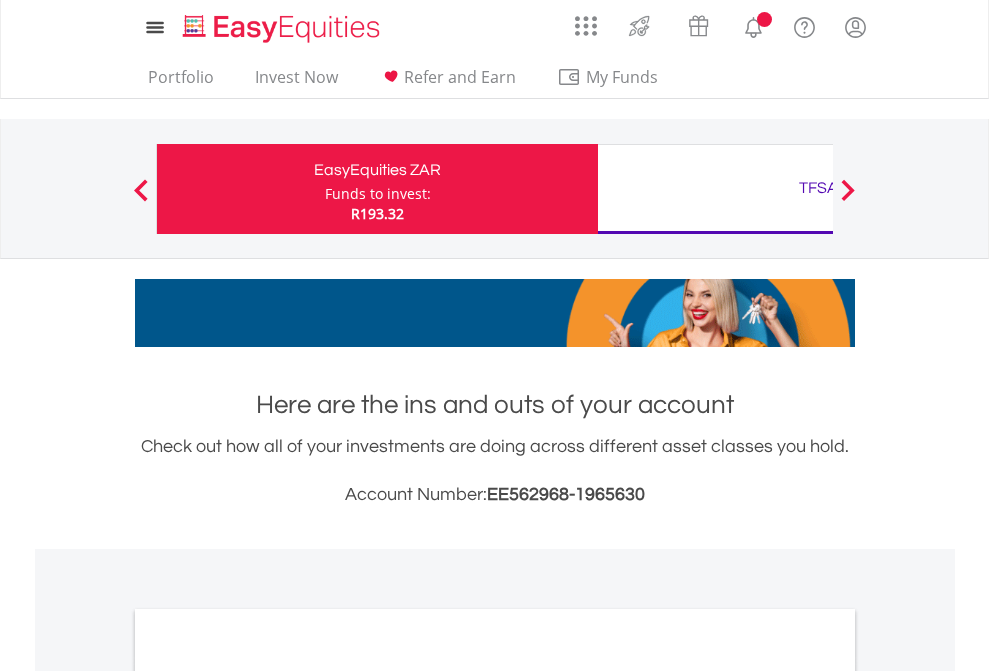 click on "All Holdings" at bounding box center (268, 1096) 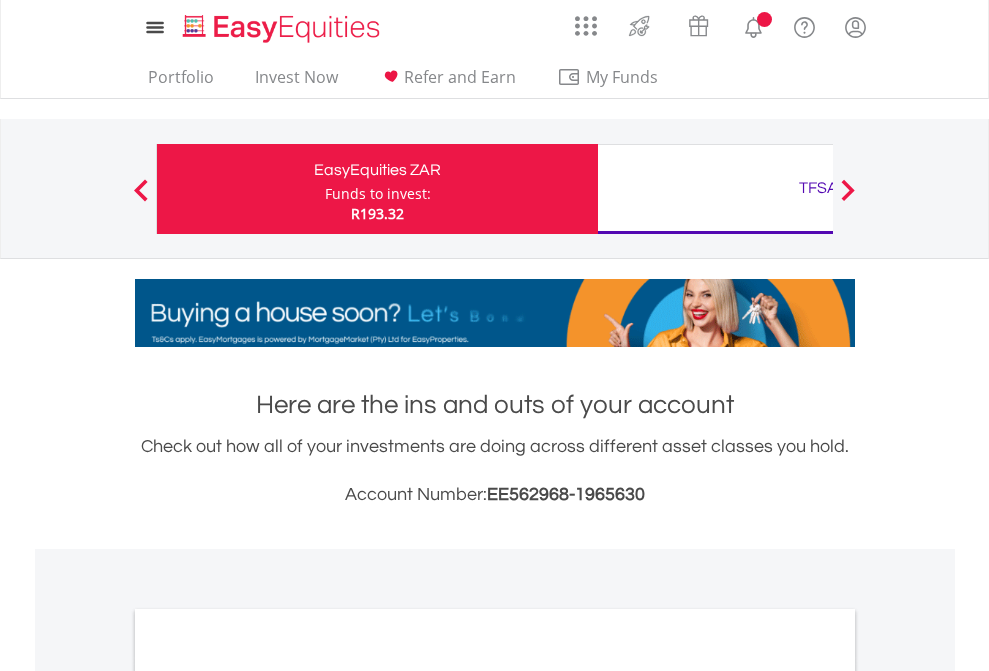 scroll, scrollTop: 1202, scrollLeft: 0, axis: vertical 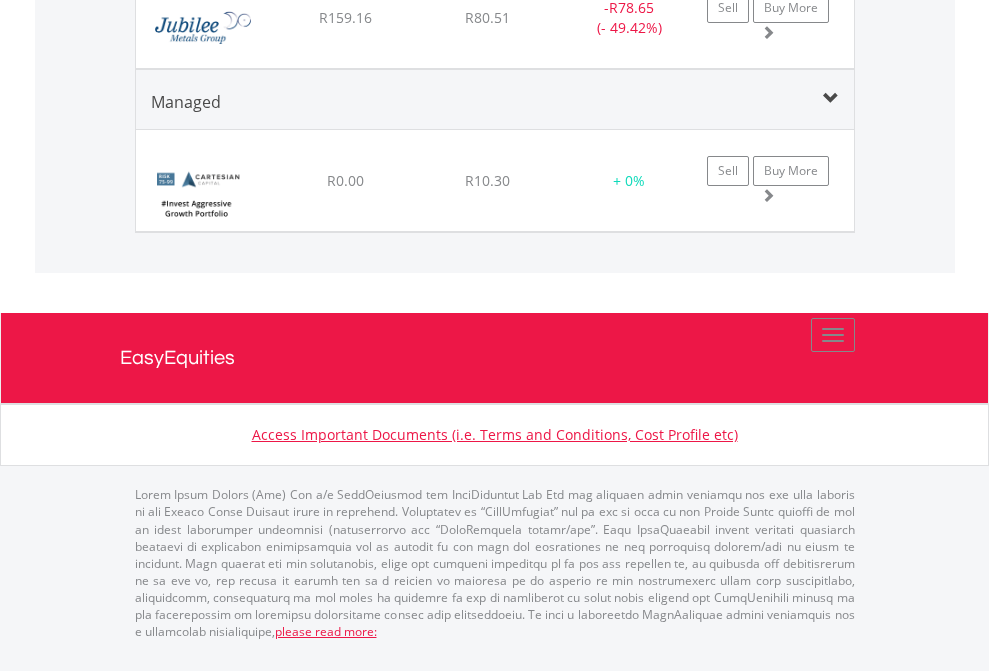 click on "TFSA" at bounding box center (818, -1622) 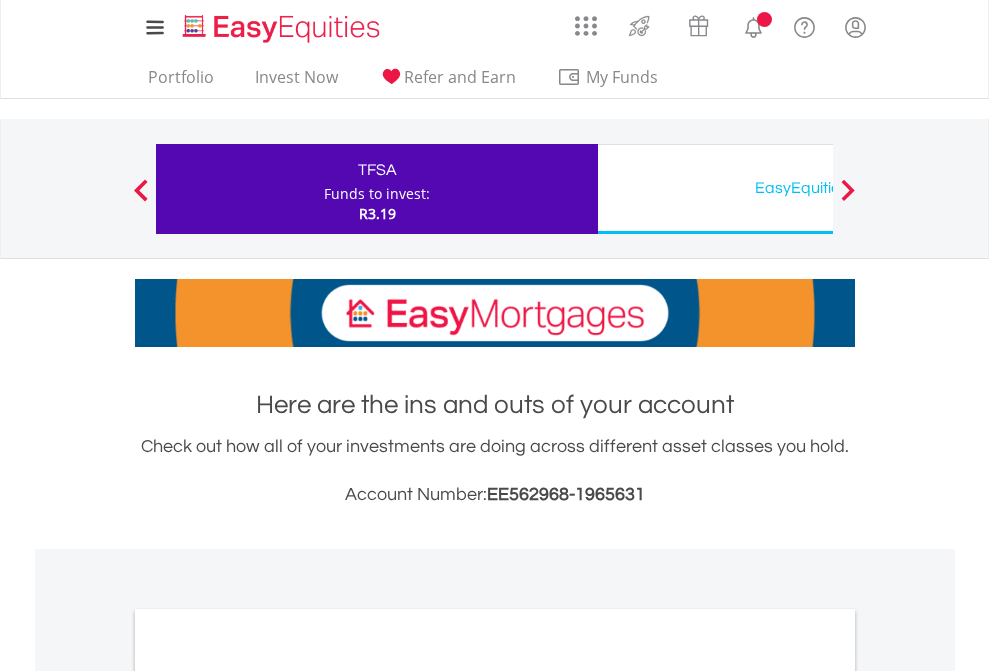 scroll, scrollTop: 1202, scrollLeft: 0, axis: vertical 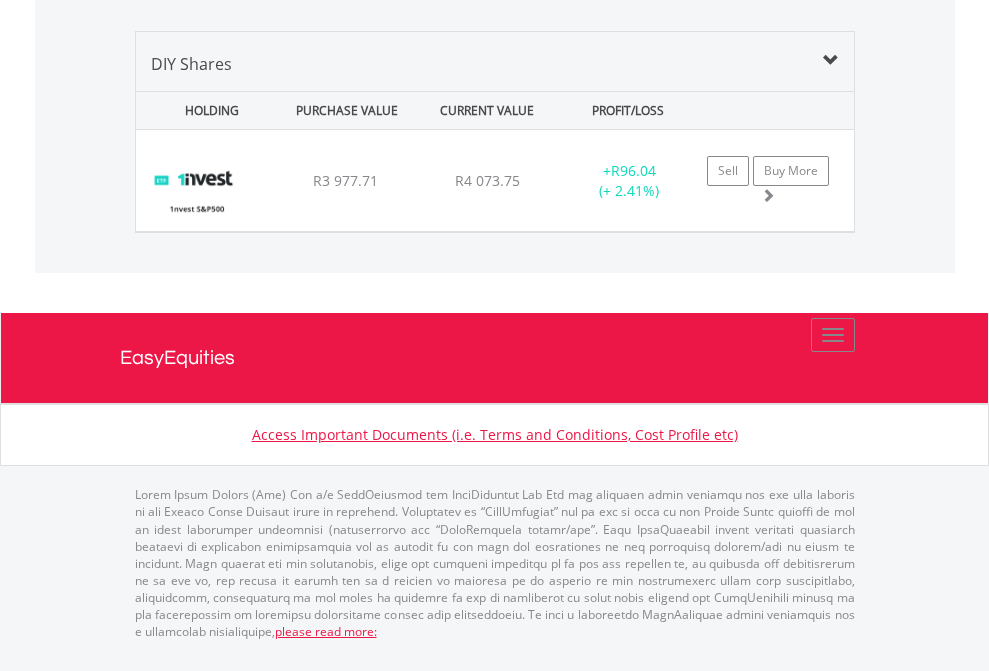 click on "EasyEquities USD" at bounding box center [818, -1339] 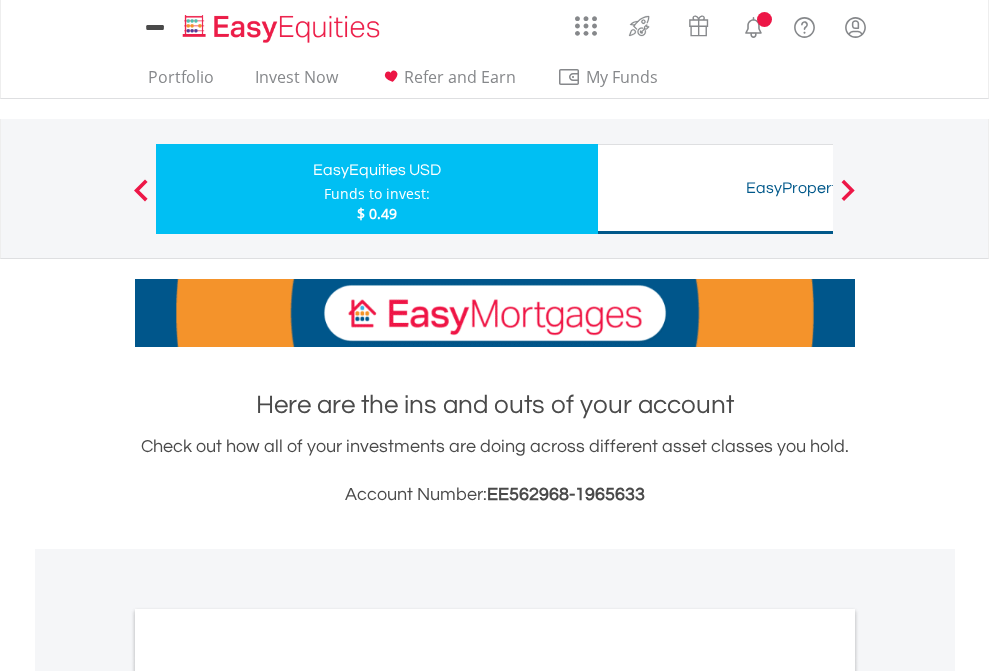 scroll, scrollTop: 1202, scrollLeft: 0, axis: vertical 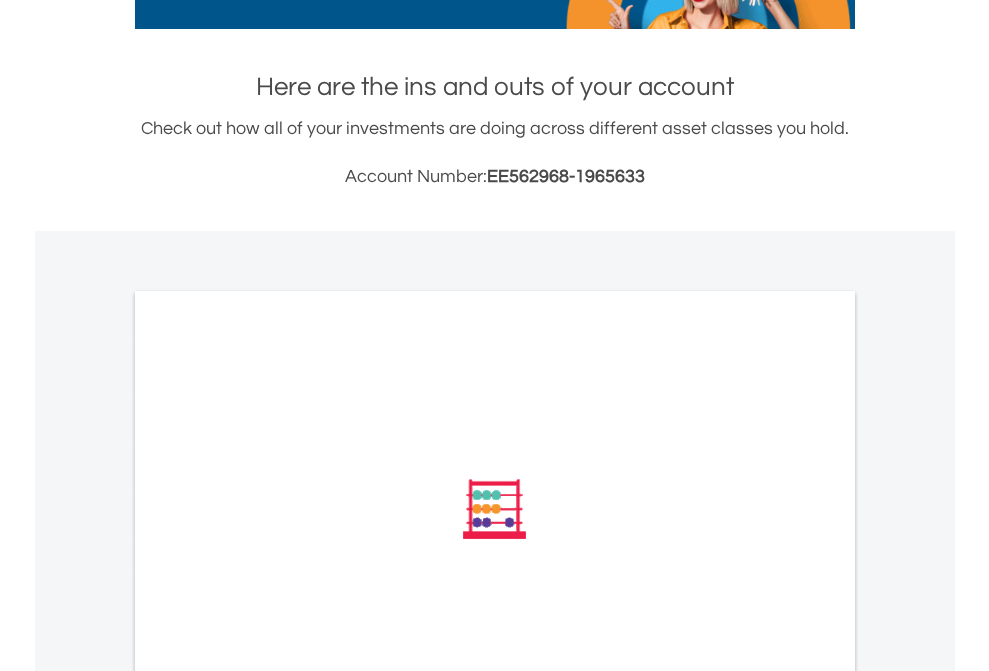 click on "All Holdings" at bounding box center (268, 778) 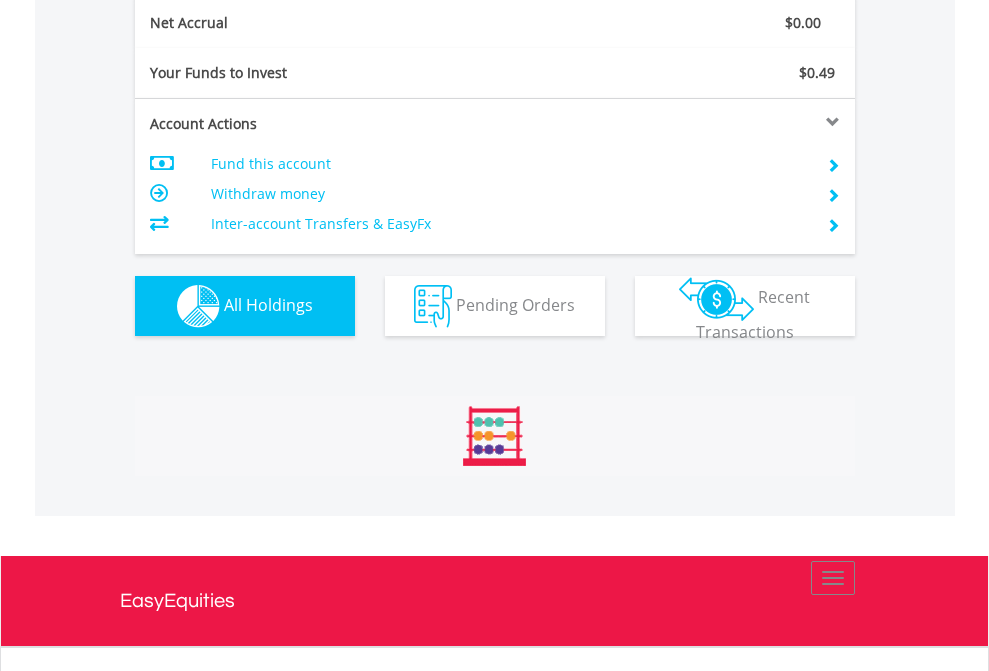 scroll, scrollTop: 999808, scrollLeft: 999687, axis: both 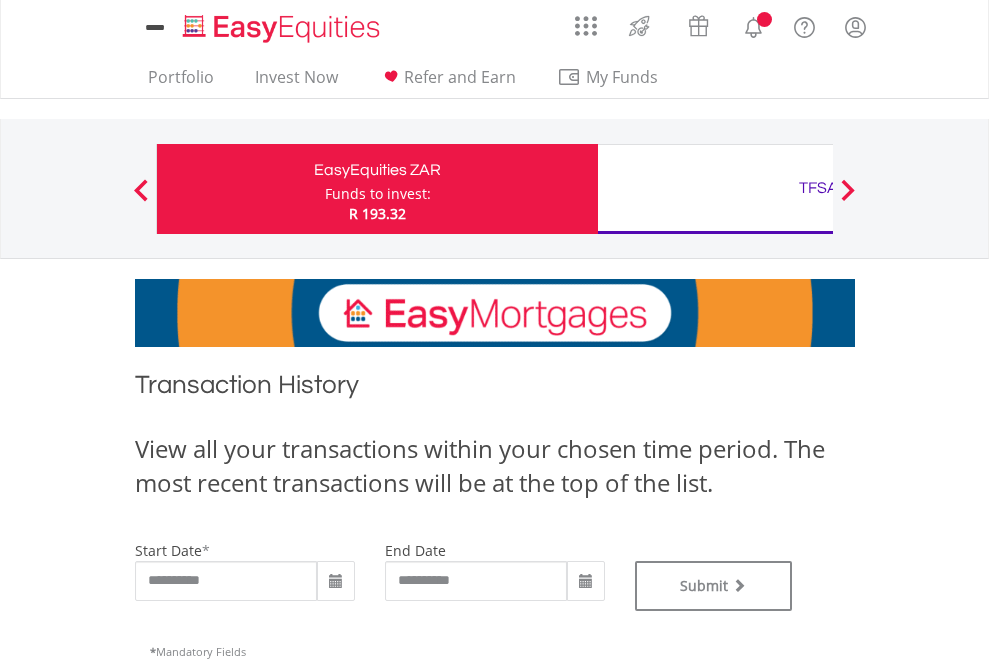 type on "**********" 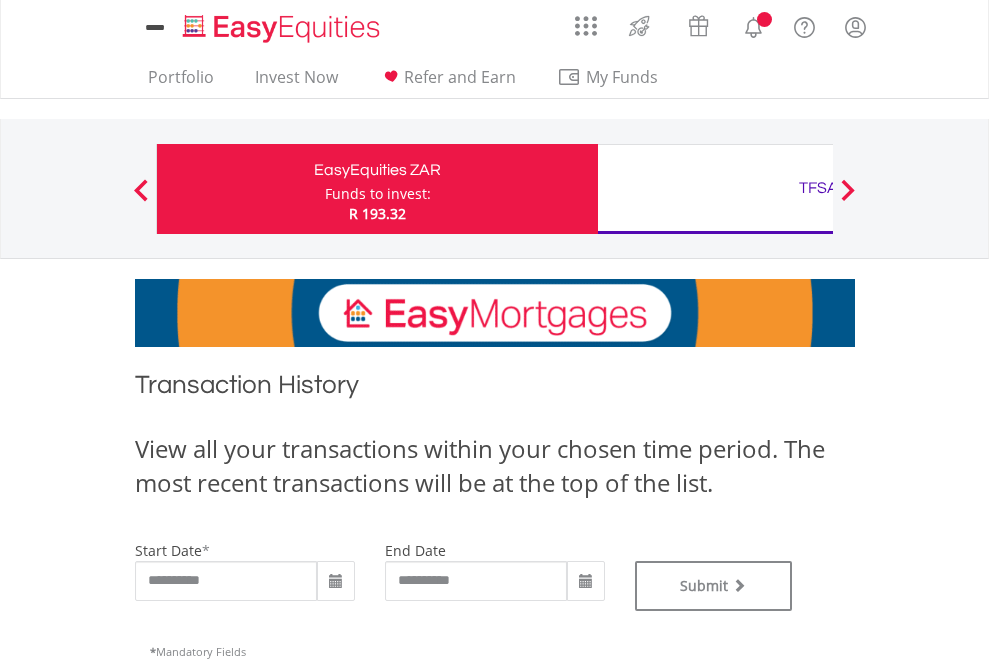 type on "**********" 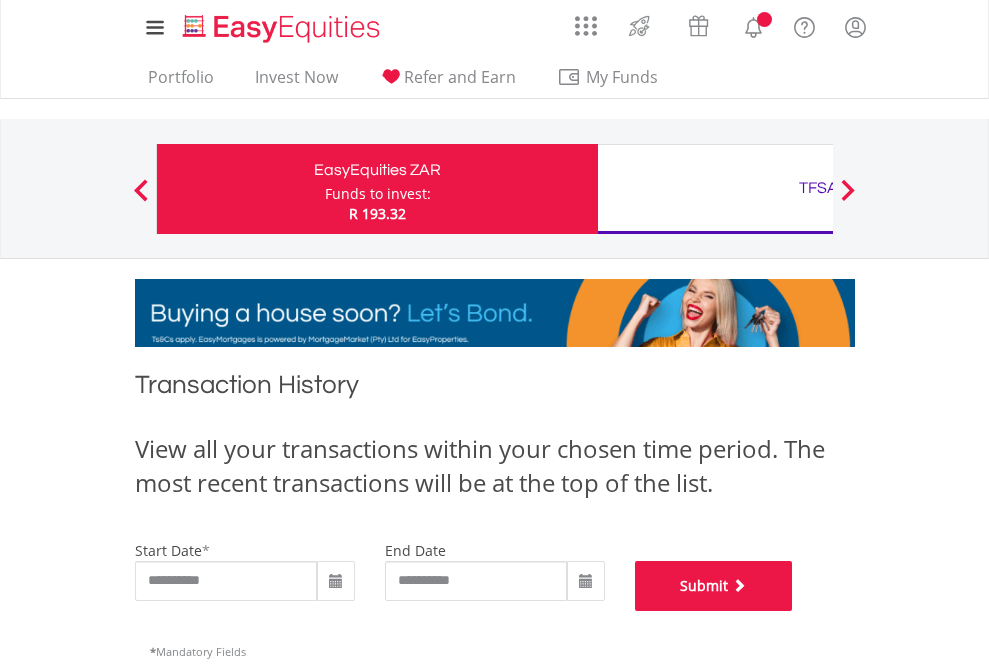 click on "Submit" at bounding box center [714, 586] 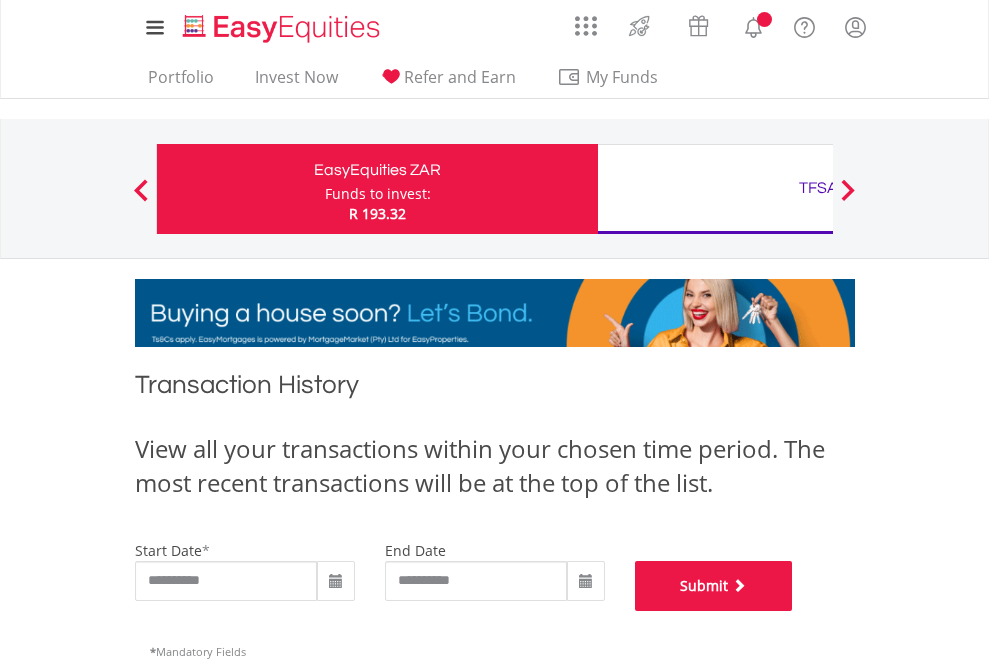 scroll, scrollTop: 811, scrollLeft: 0, axis: vertical 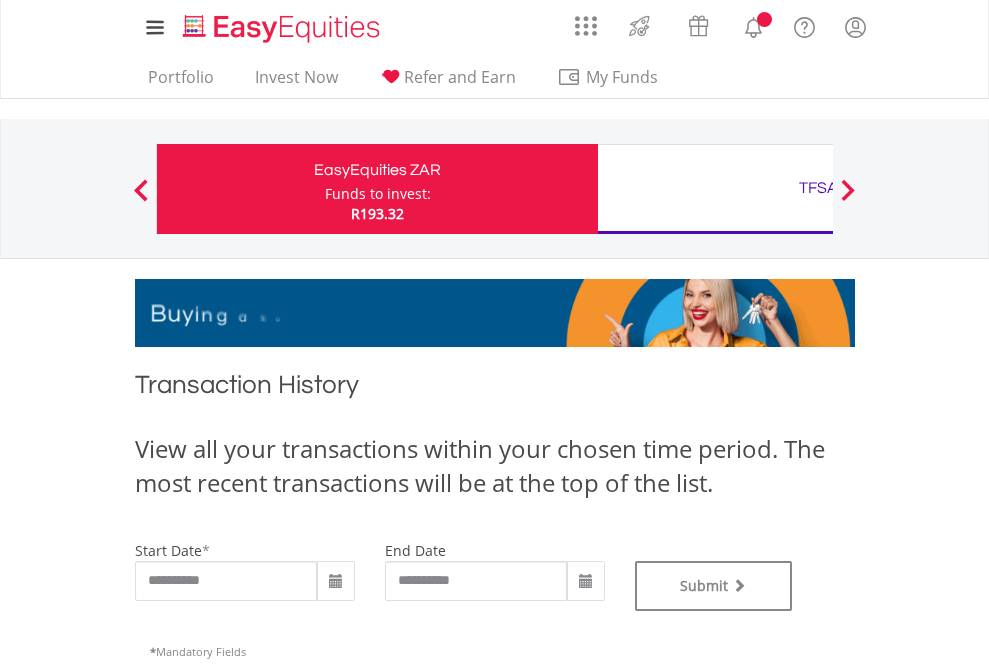 click on "TFSA" at bounding box center (818, 188) 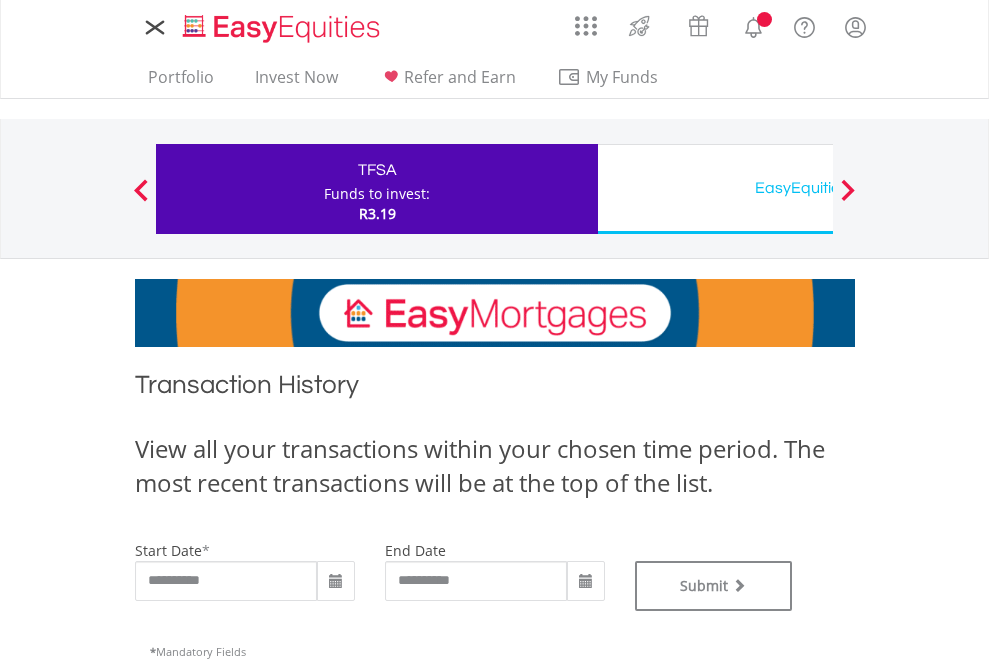scroll, scrollTop: 0, scrollLeft: 0, axis: both 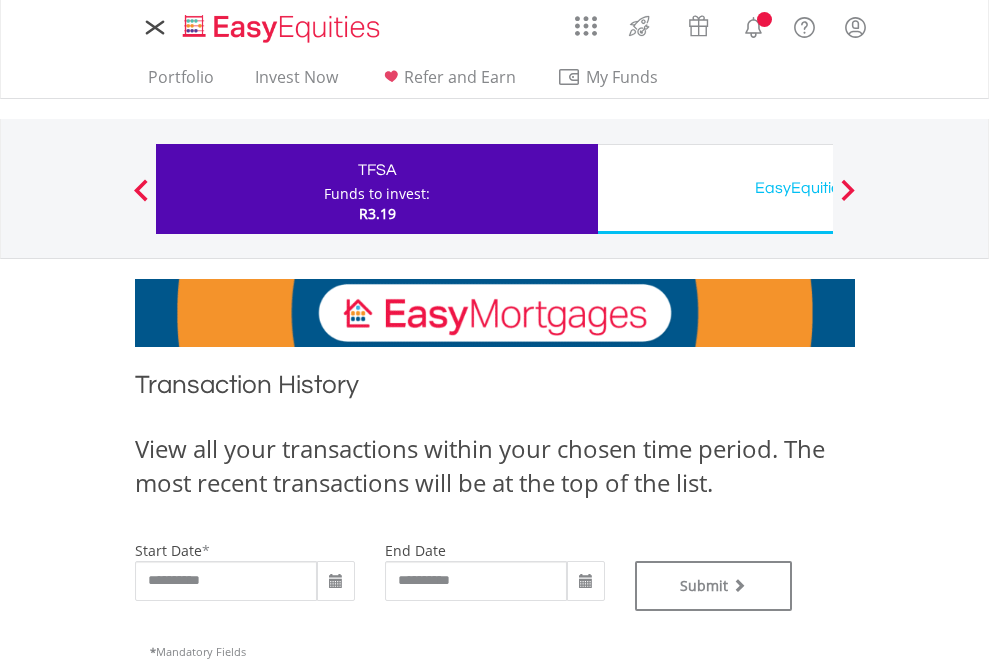 type on "**********" 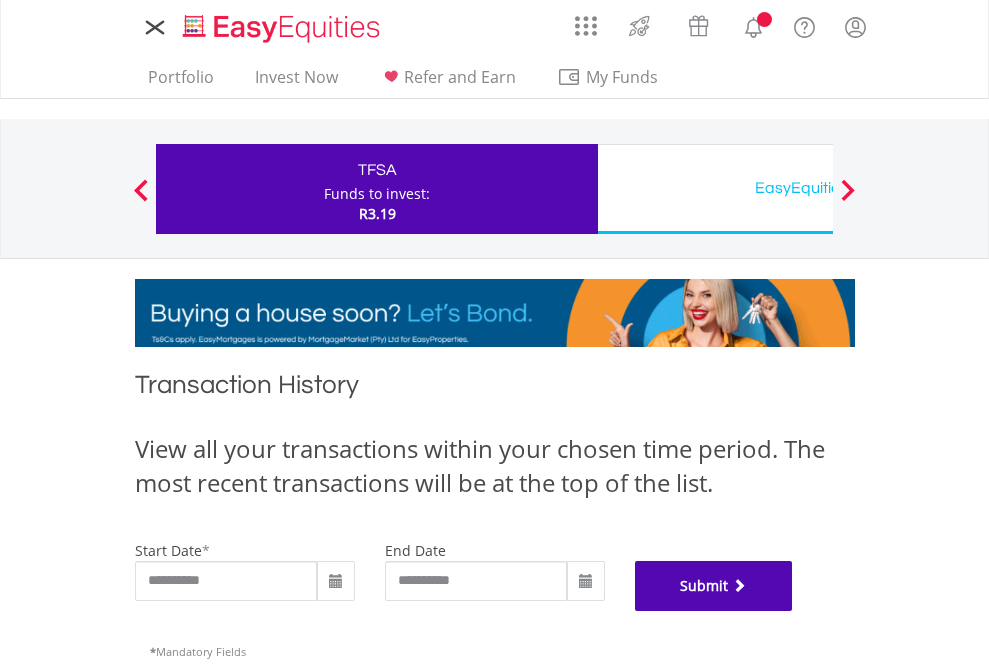 click on "Submit" at bounding box center [714, 586] 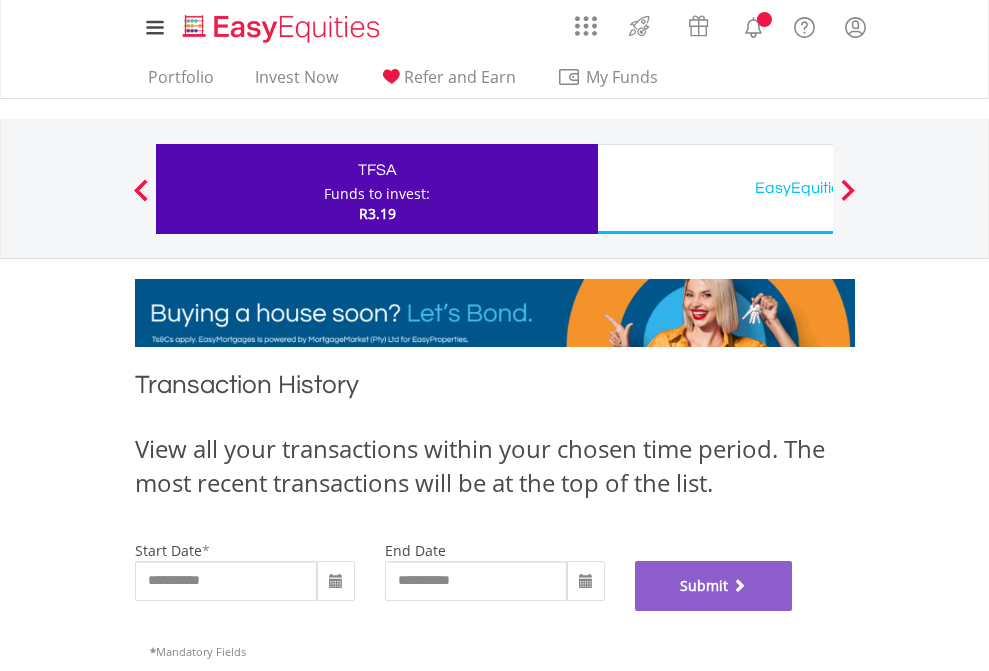 scroll, scrollTop: 811, scrollLeft: 0, axis: vertical 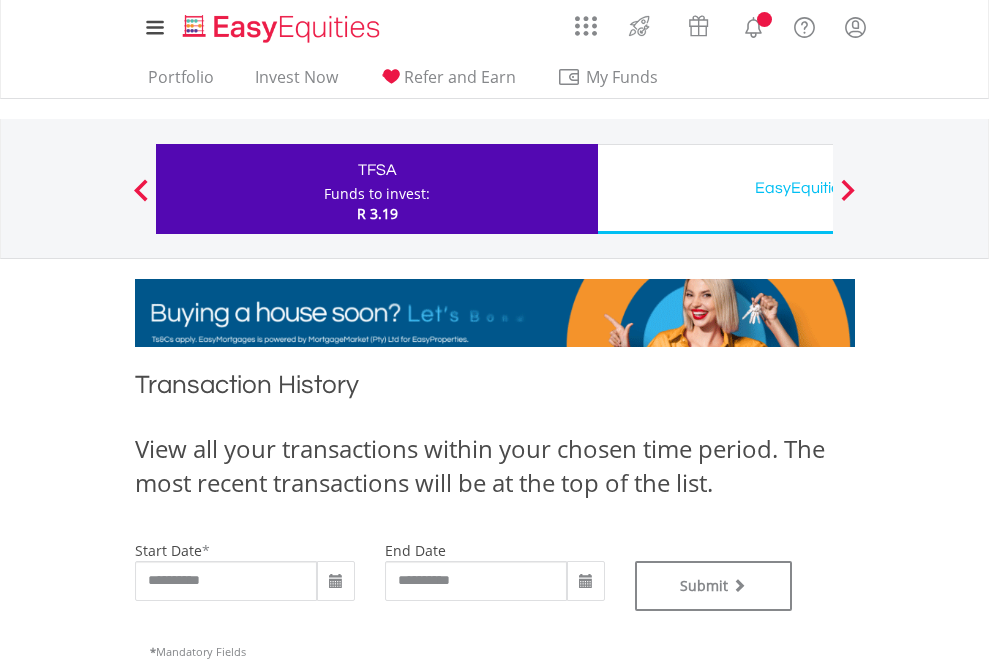 click on "EasyEquities USD" at bounding box center (818, 188) 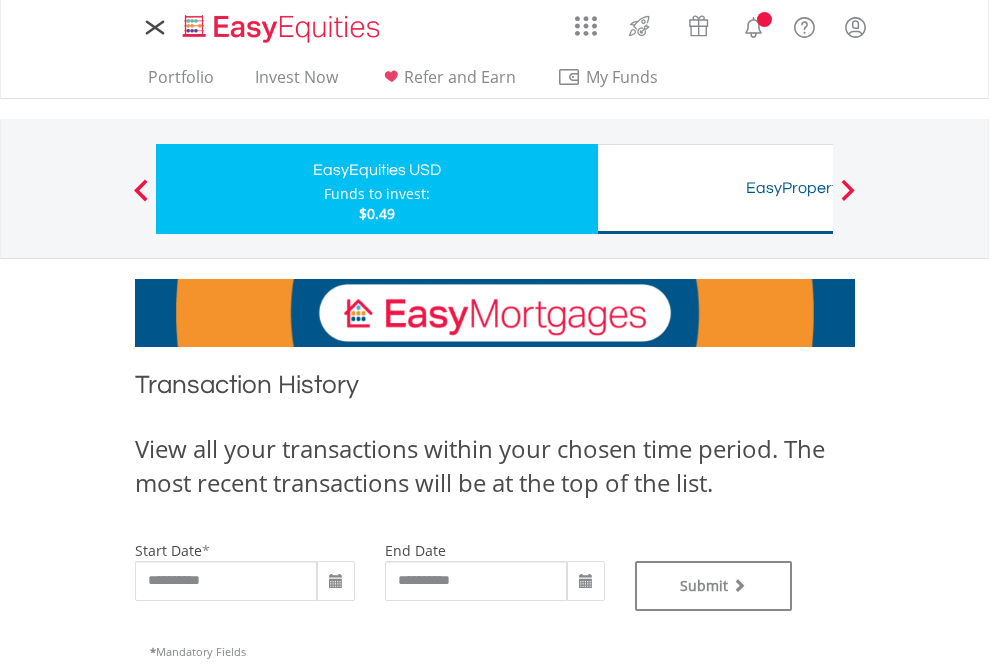 scroll, scrollTop: 0, scrollLeft: 0, axis: both 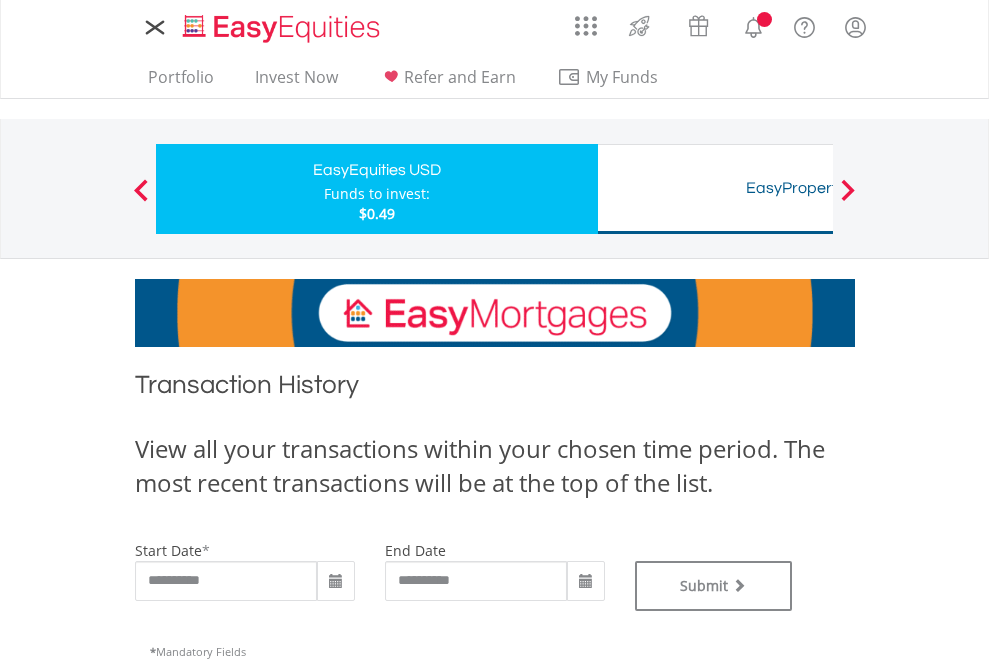 type on "**********" 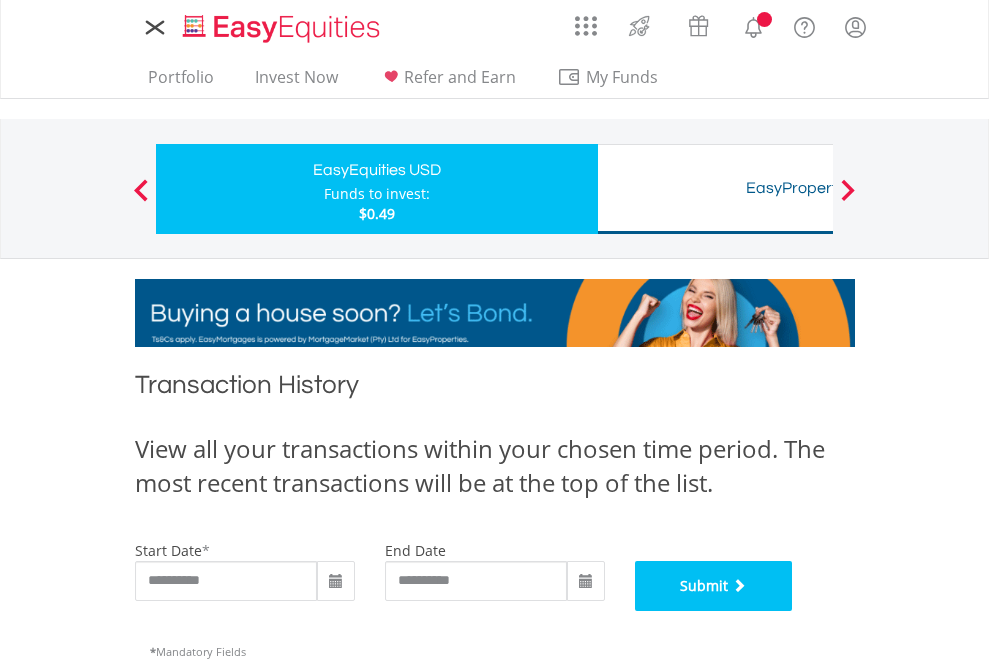 click on "Submit" at bounding box center [714, 586] 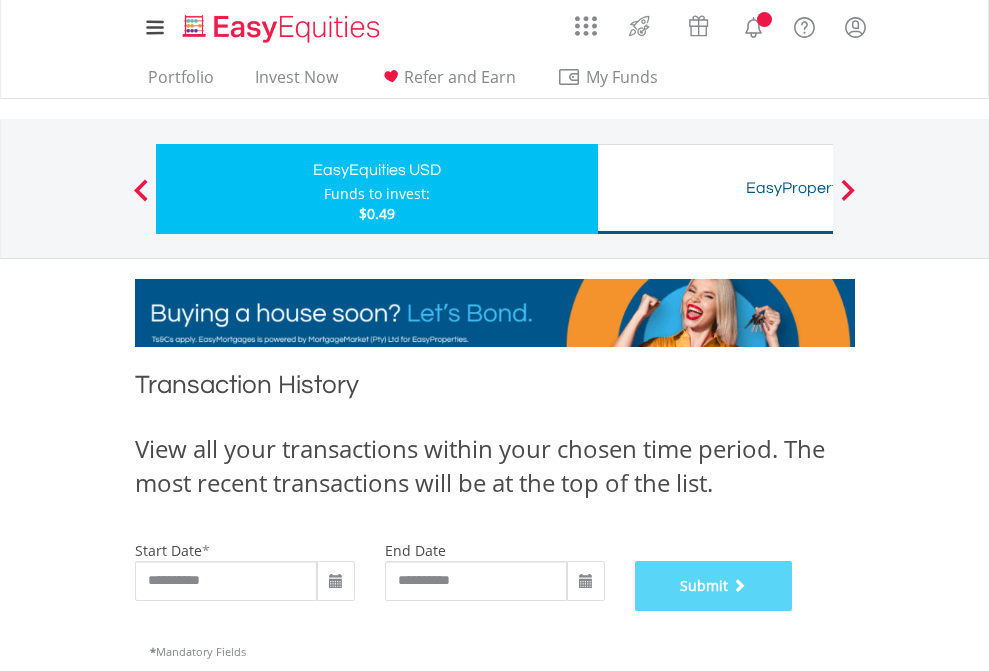 scroll, scrollTop: 811, scrollLeft: 0, axis: vertical 